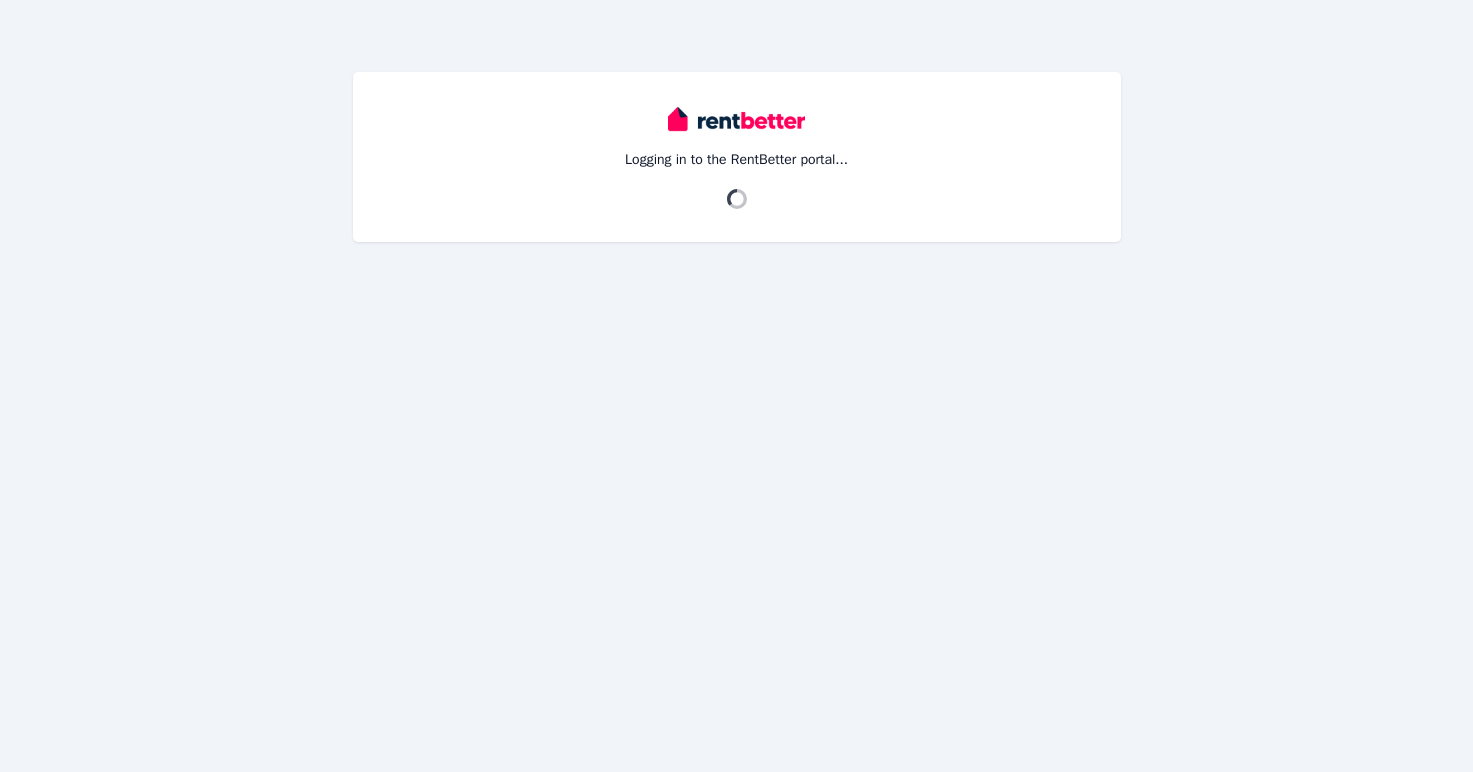 scroll, scrollTop: 0, scrollLeft: 0, axis: both 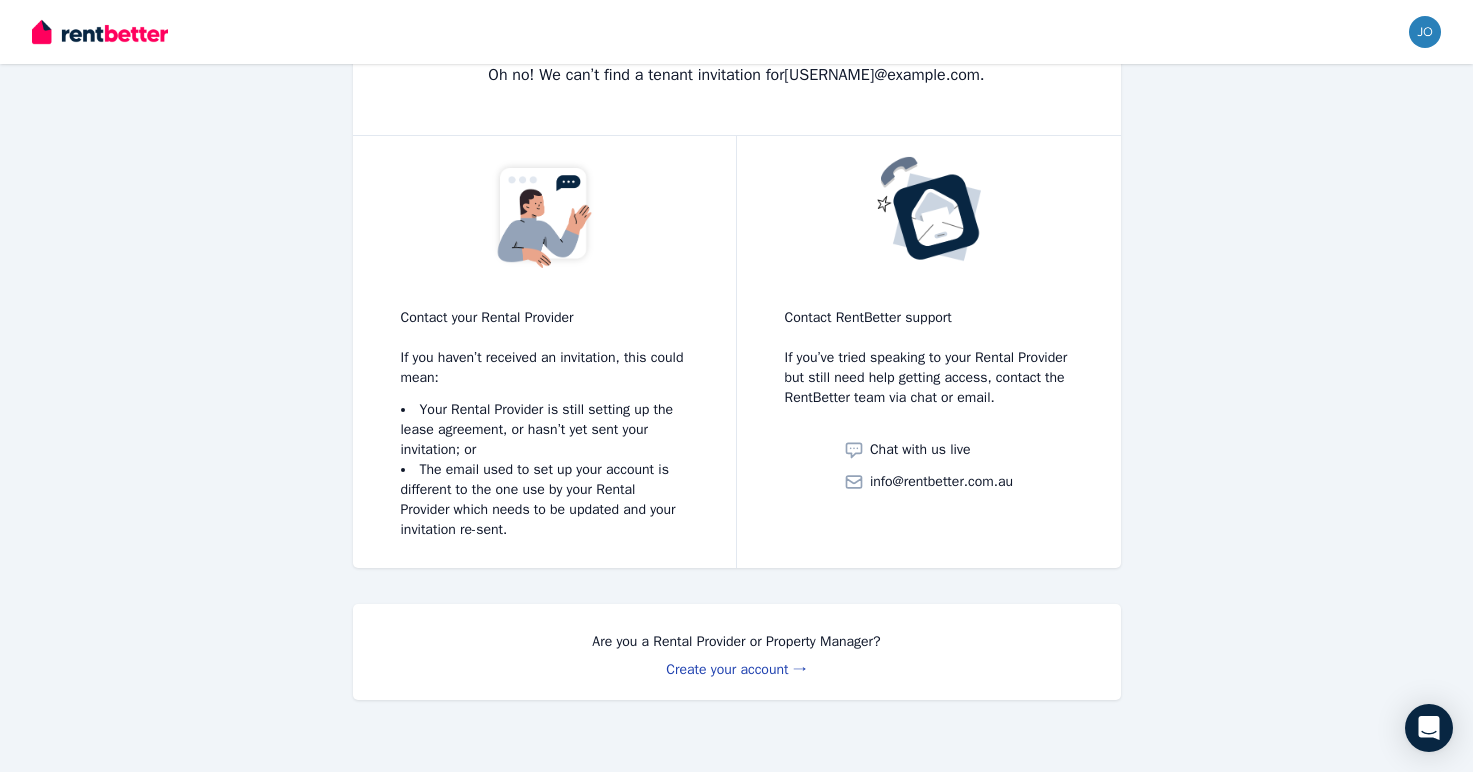 click on "Create your account →" at bounding box center [736, 669] 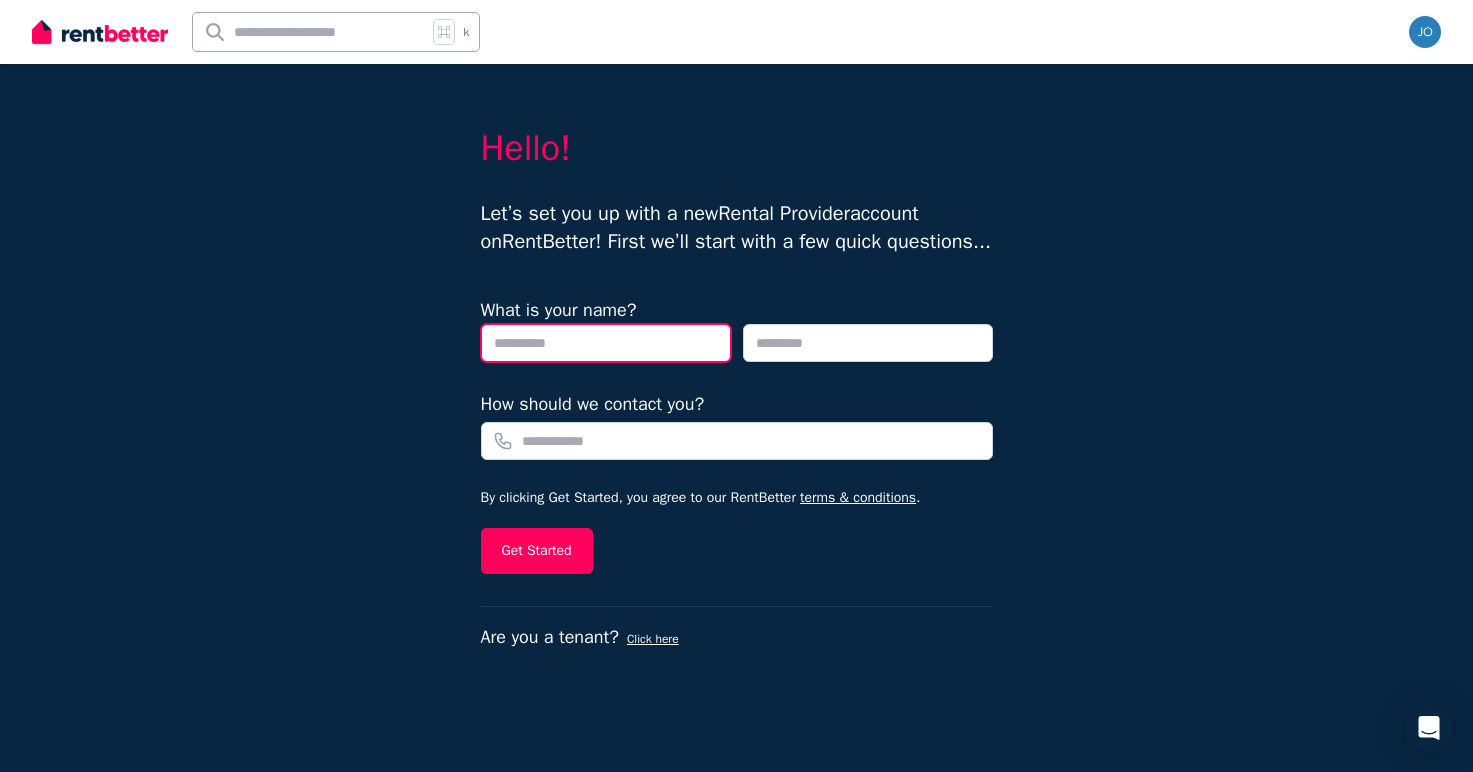 click at bounding box center (606, 343) 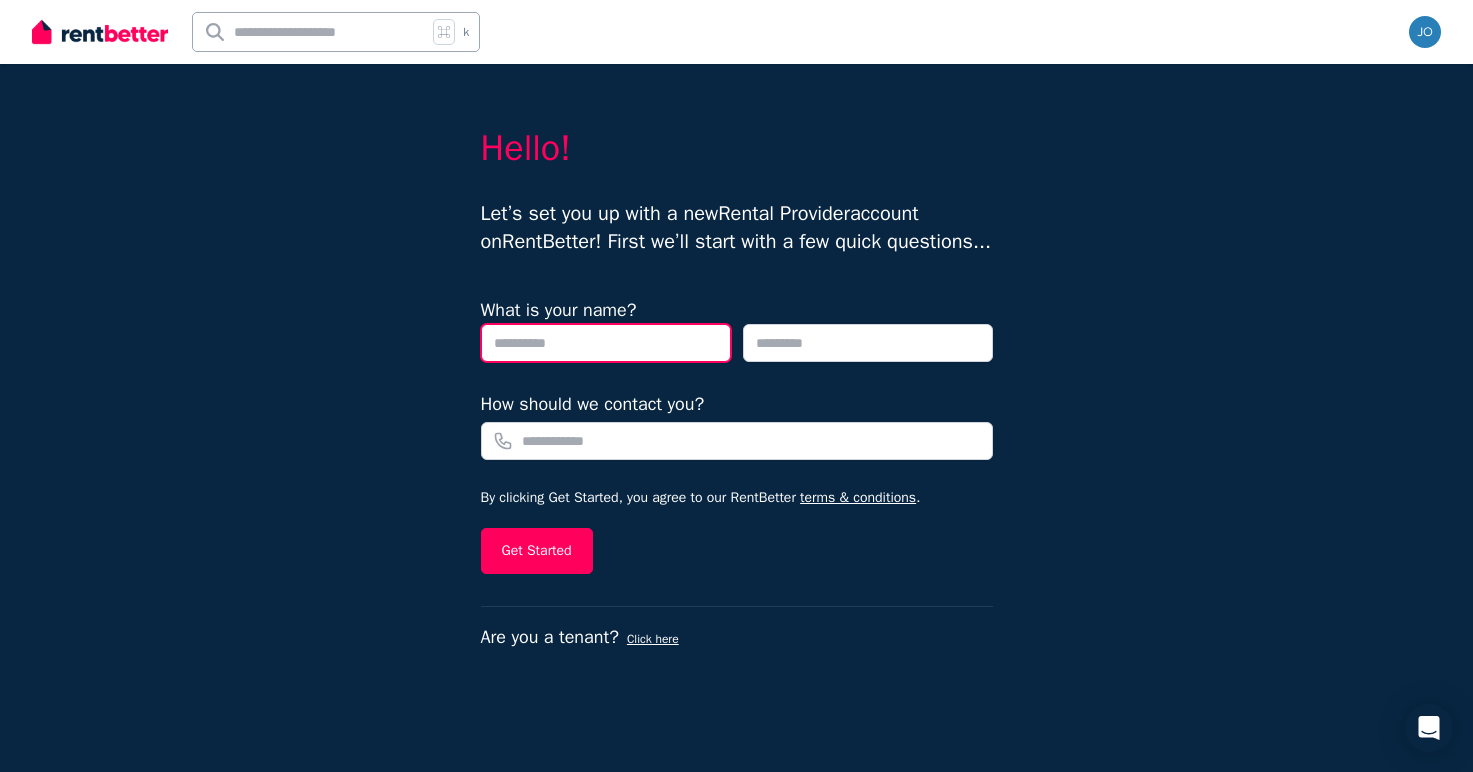 type on "****" 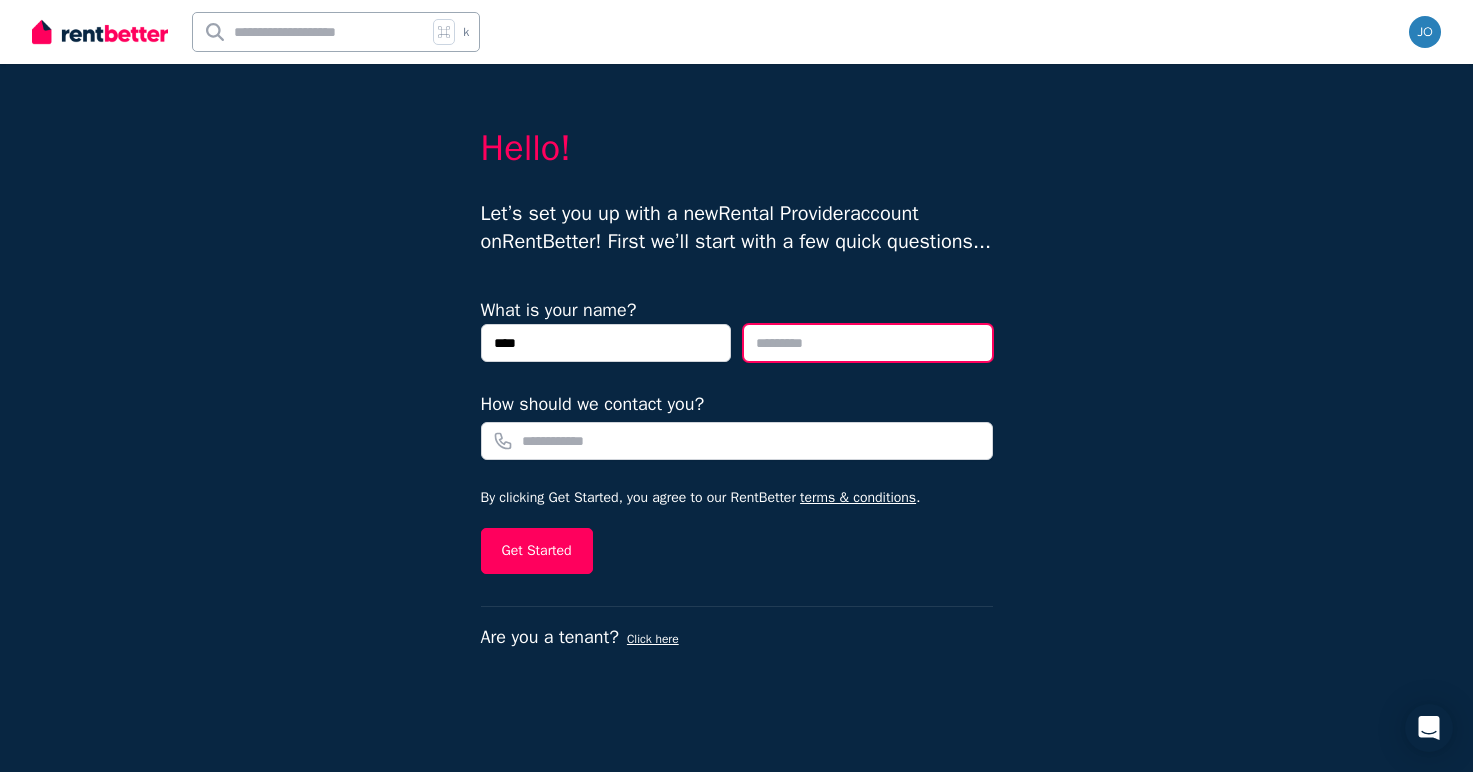 type on "****" 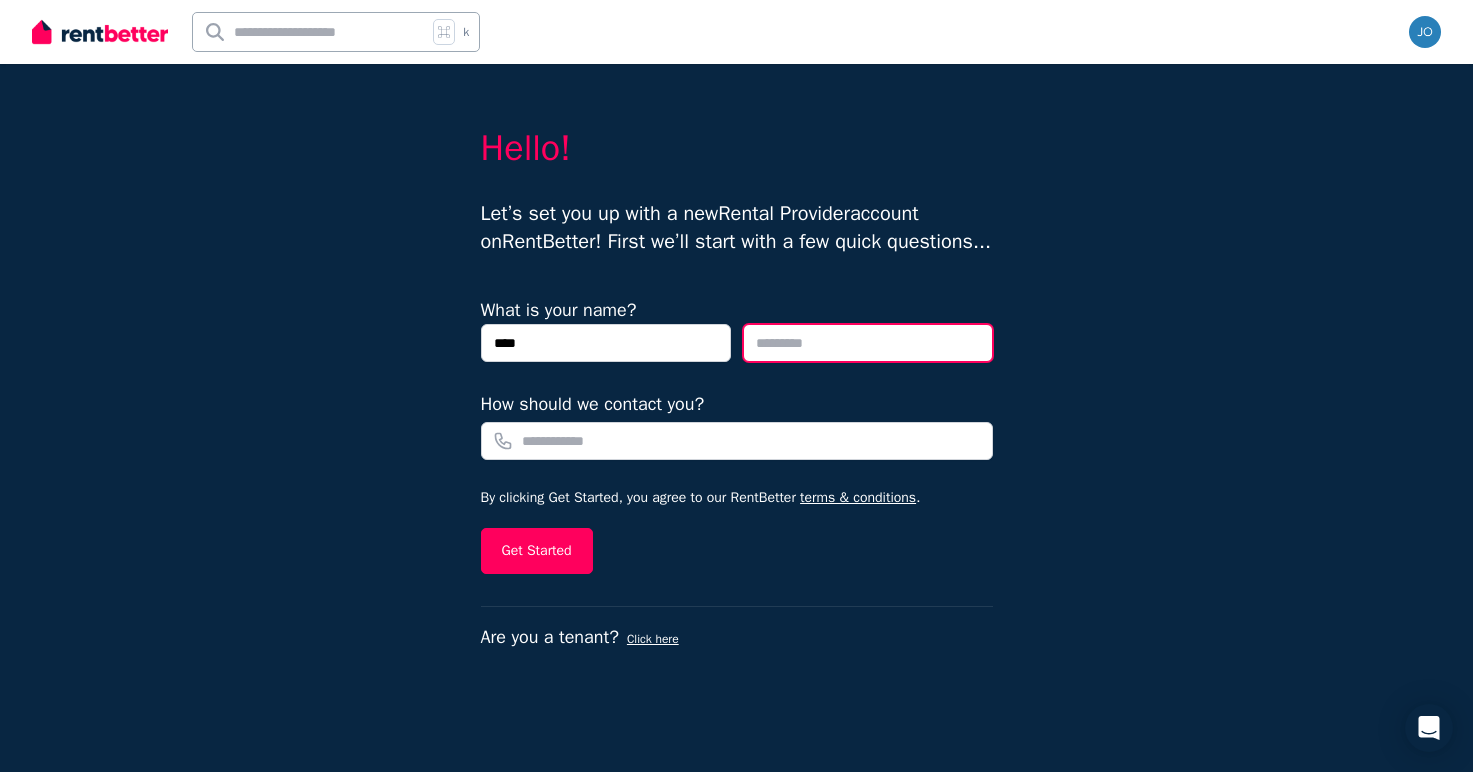 type on "**********" 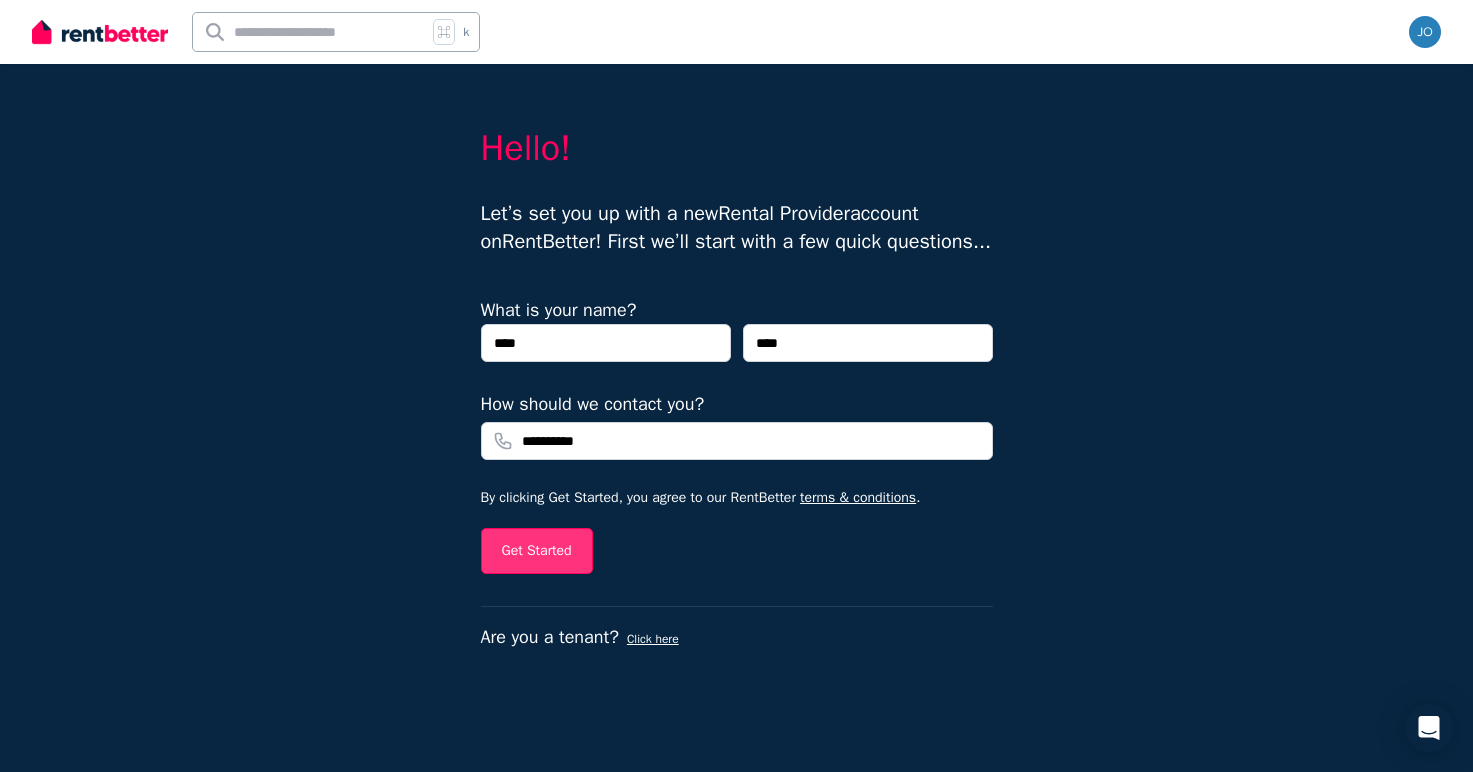 click on "Get Started" at bounding box center [537, 551] 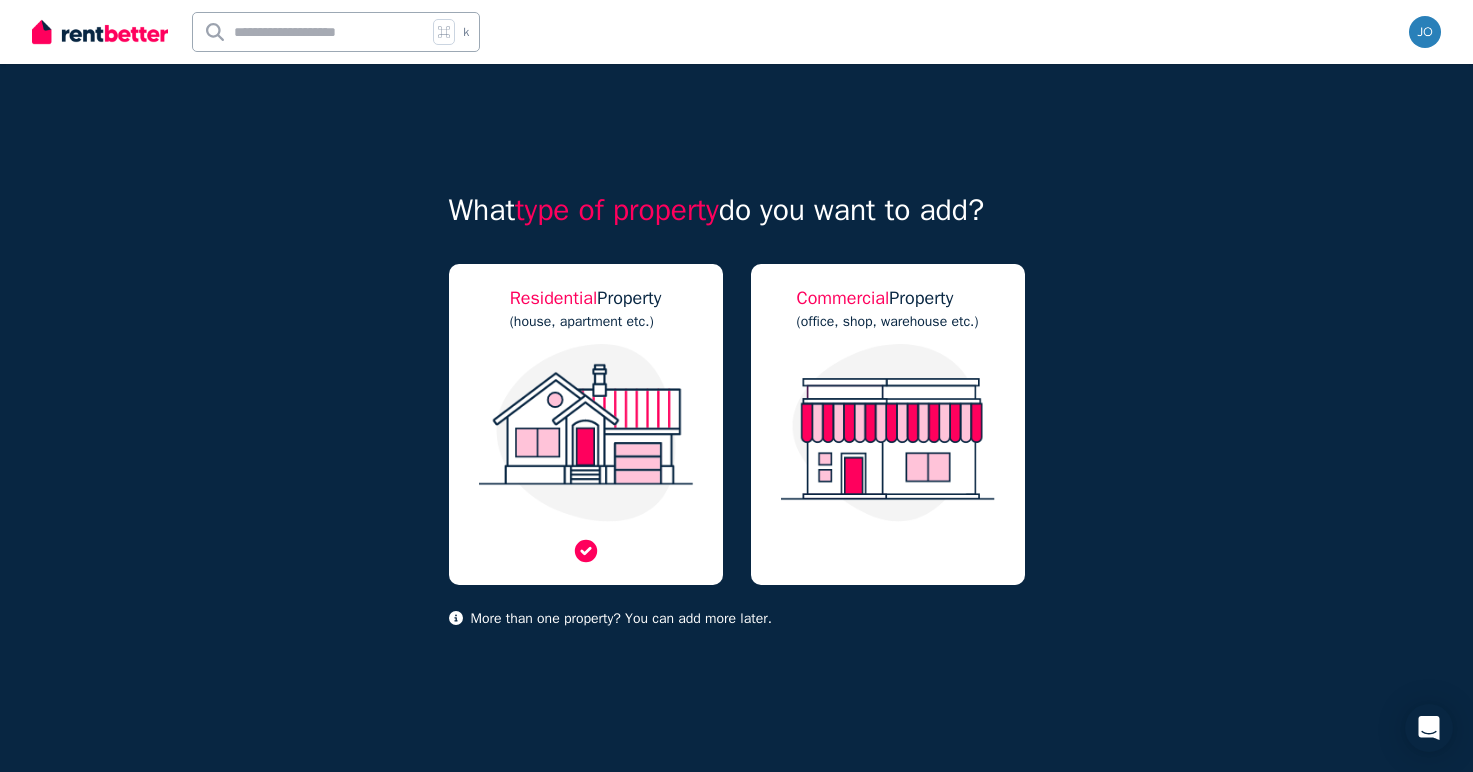 click at bounding box center (586, 454) 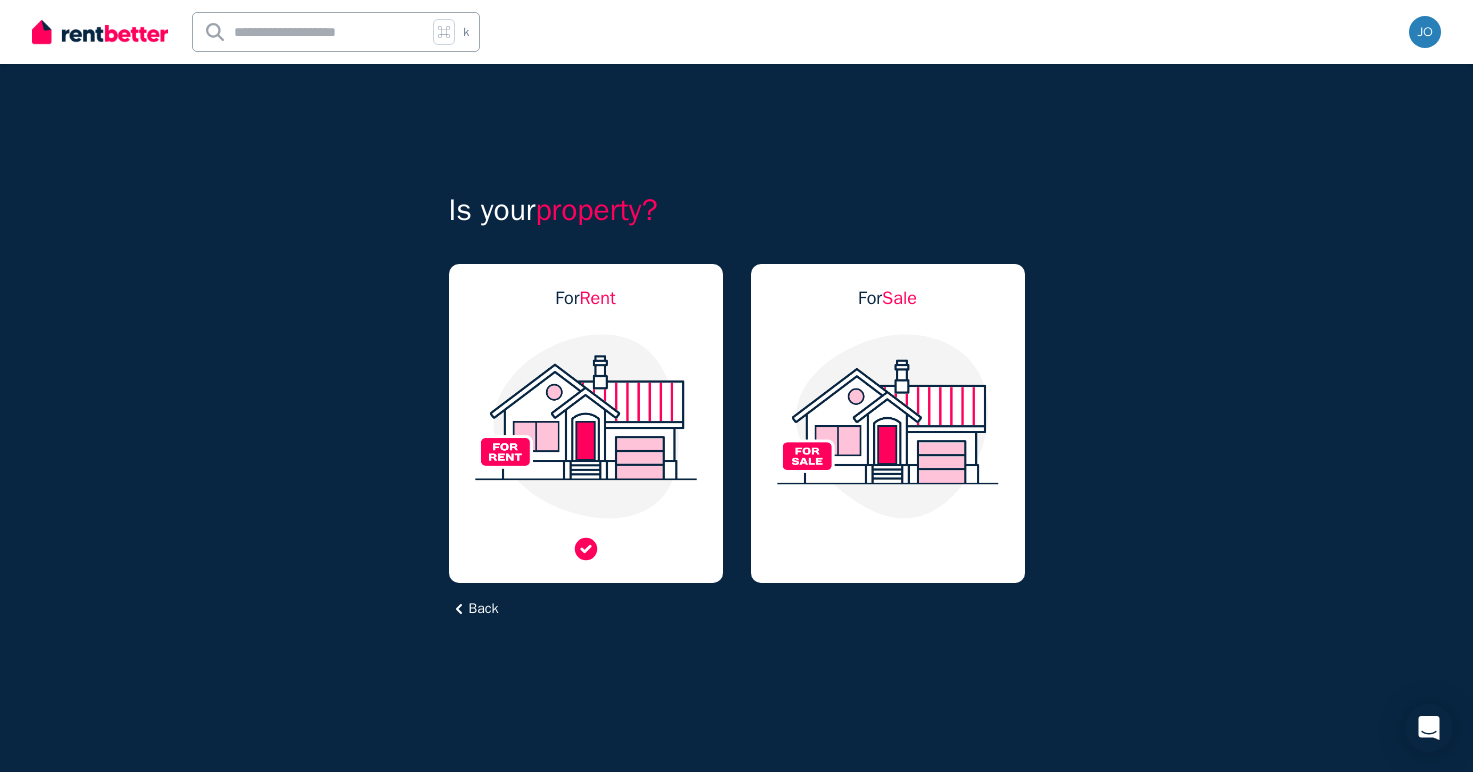 click at bounding box center [586, 447] 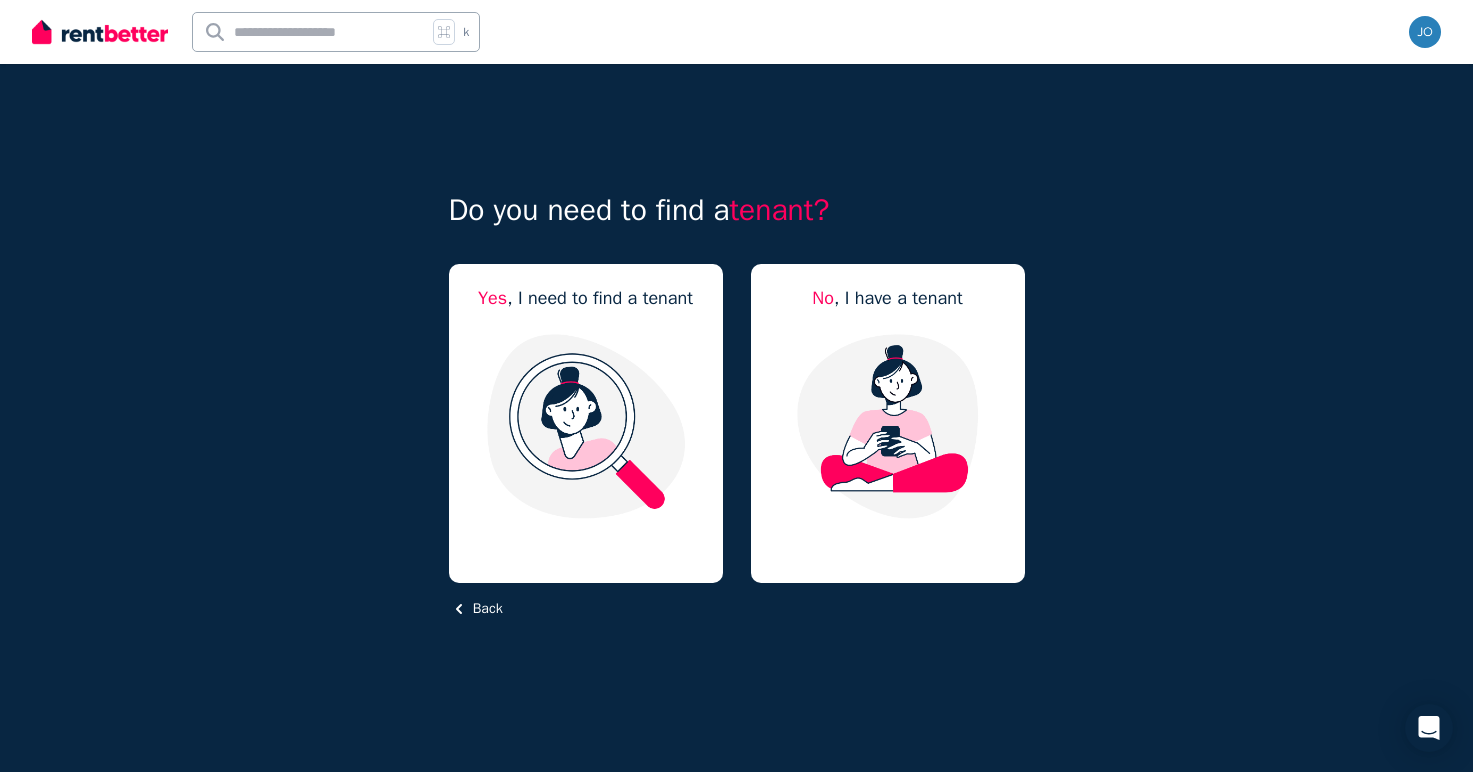 click on "Back" at bounding box center [476, 609] 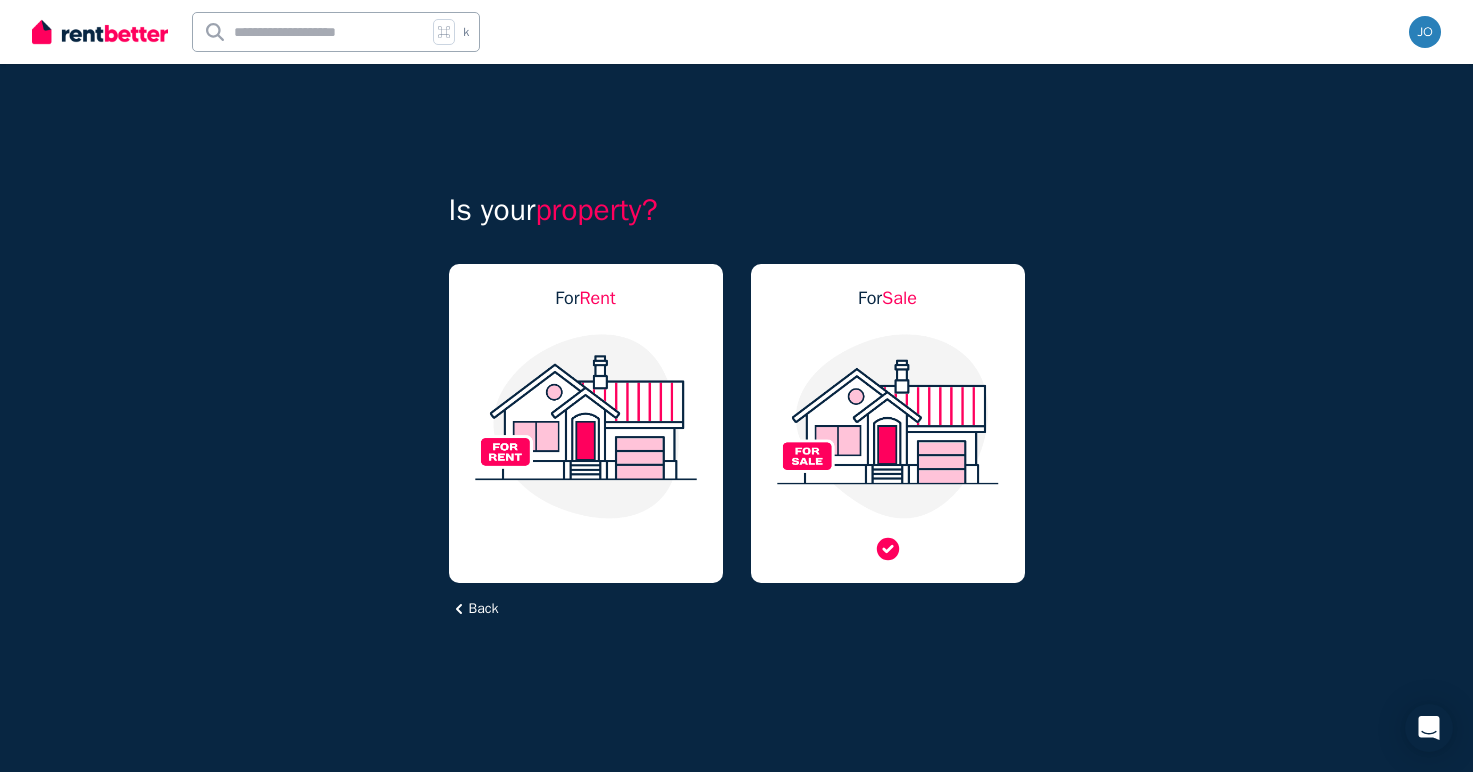 click at bounding box center [888, 426] 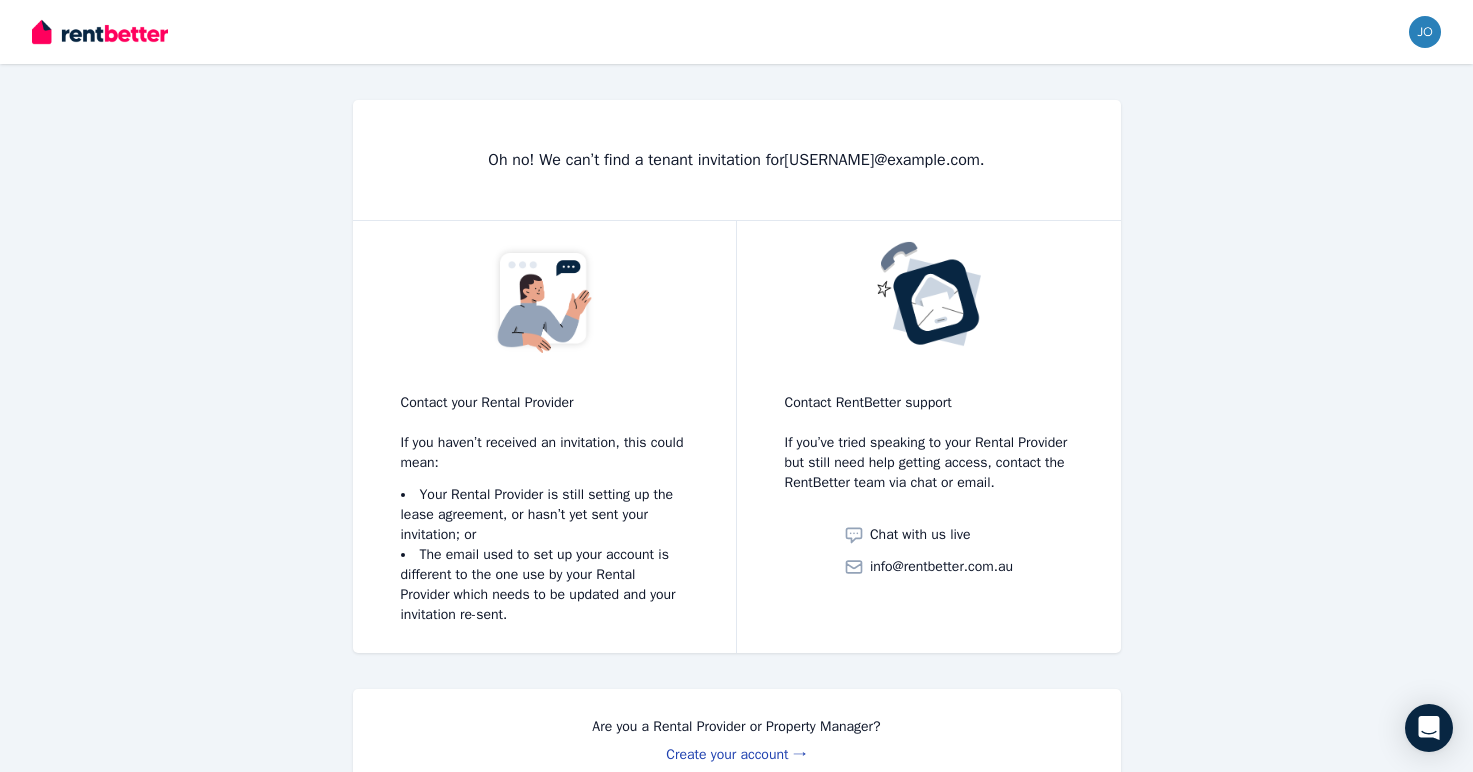 click on "Create your account →" at bounding box center (736, 754) 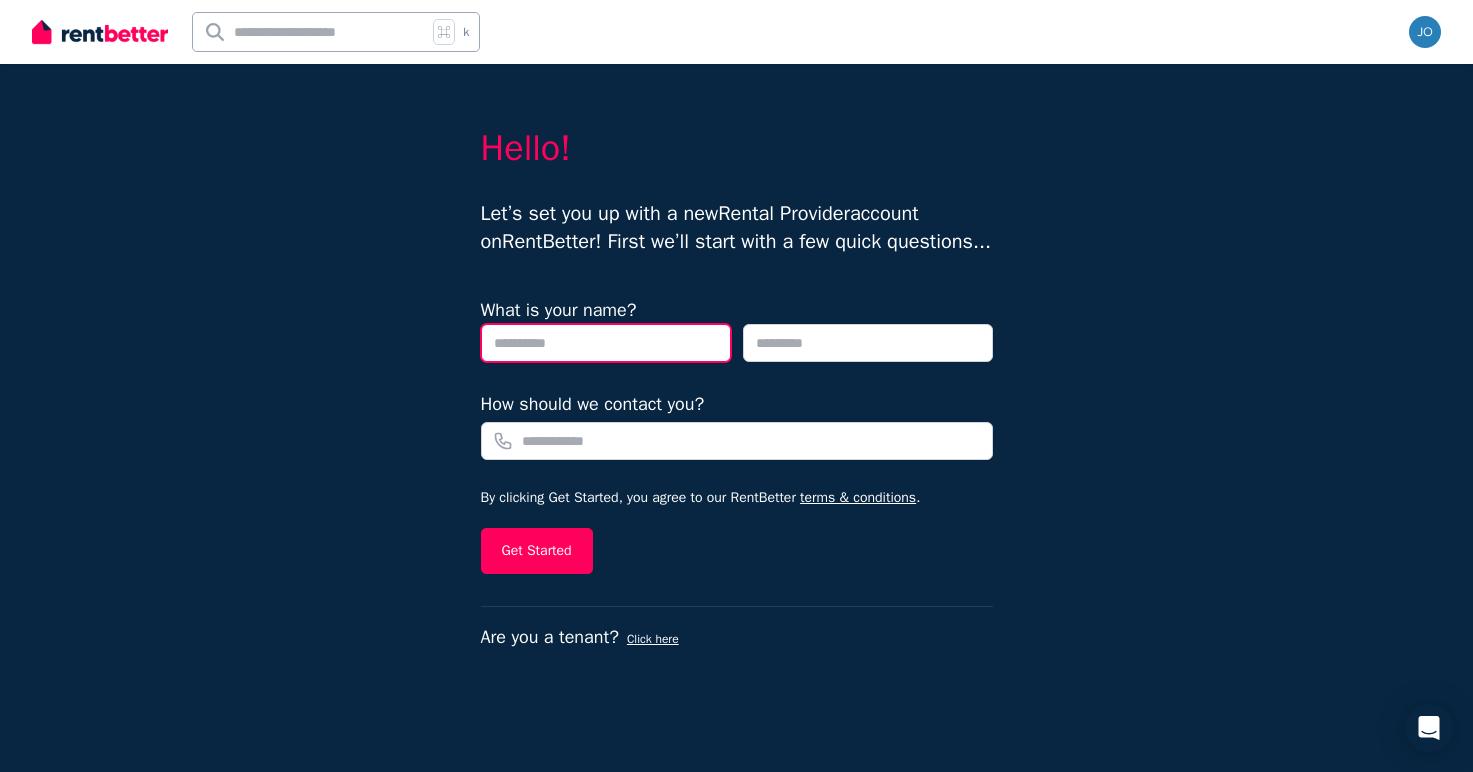 click at bounding box center [606, 343] 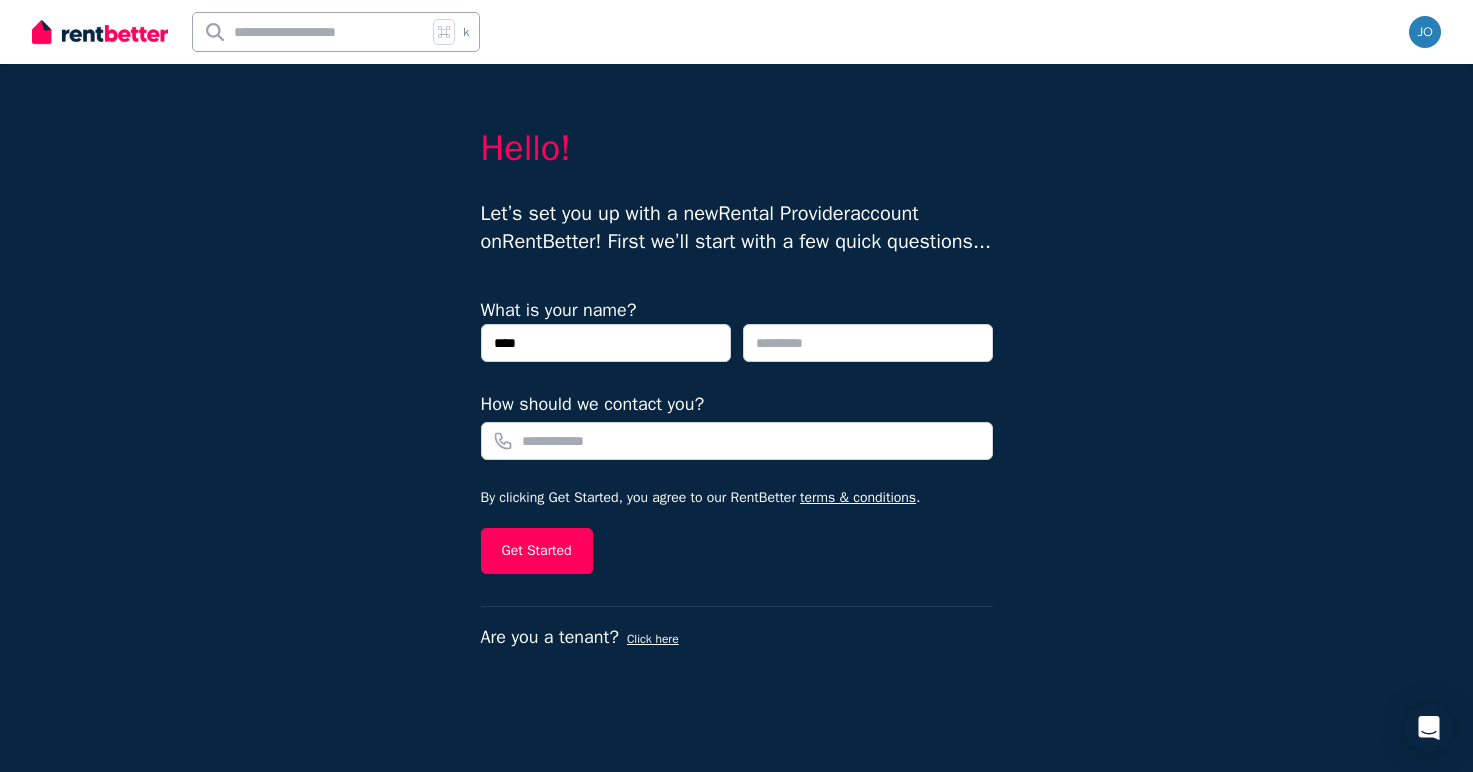 type on "****" 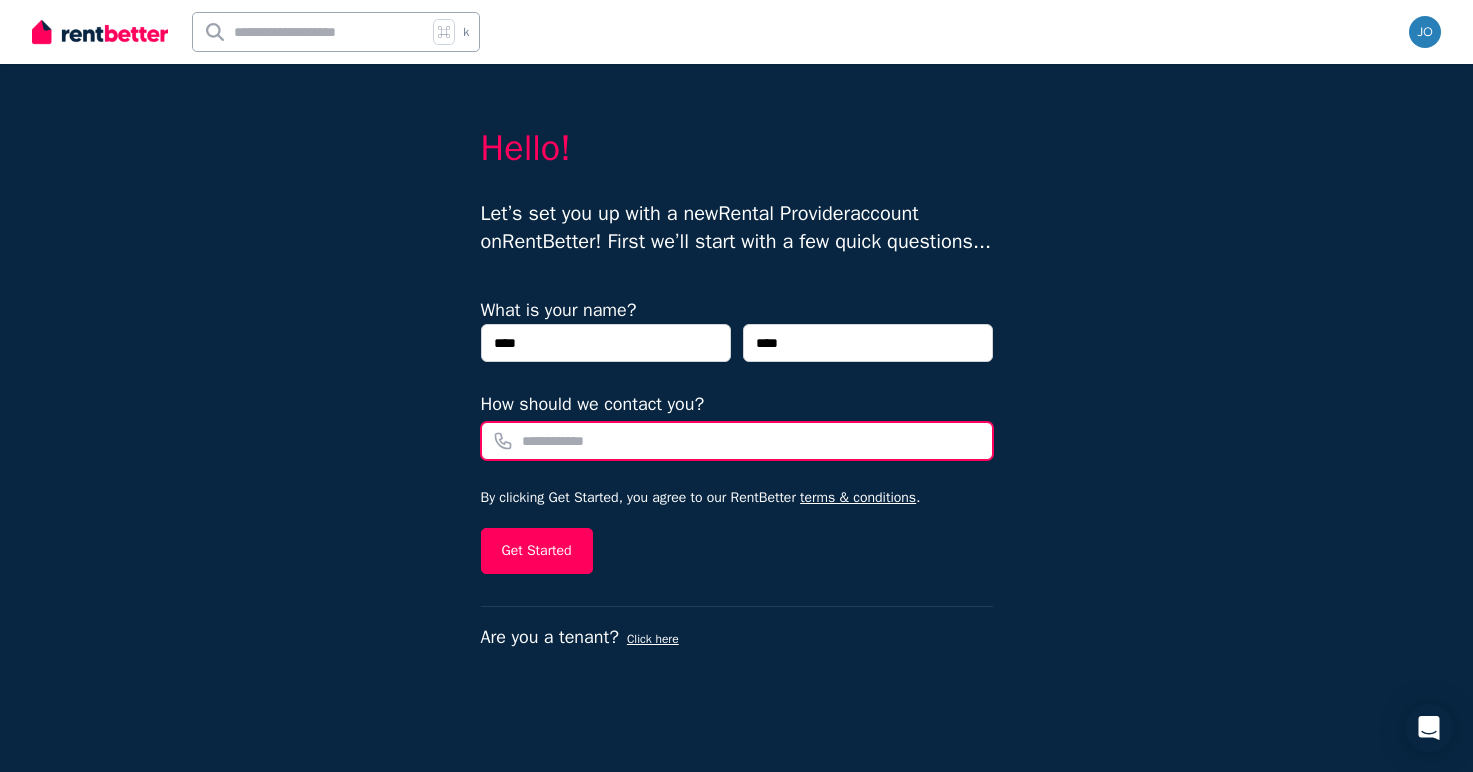 type on "**********" 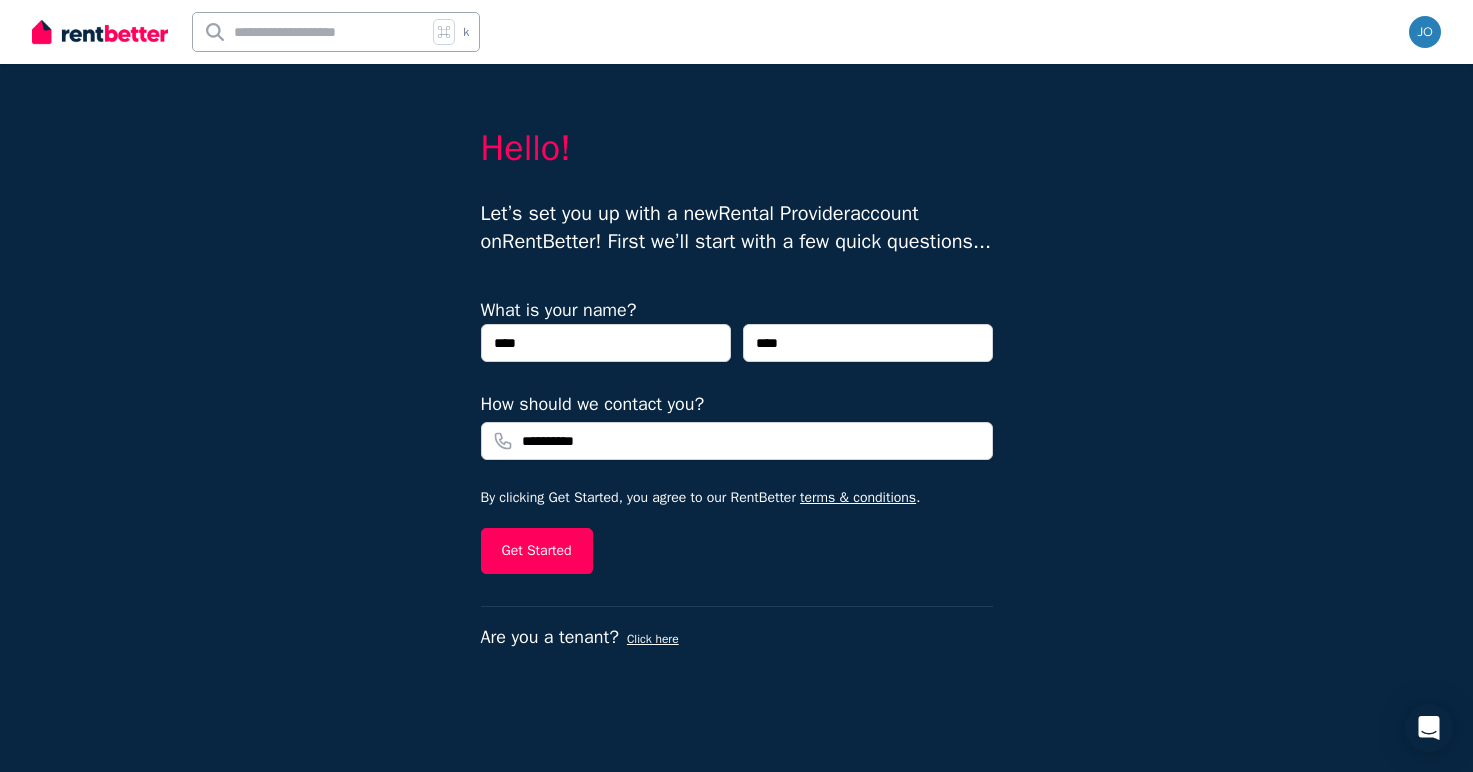 drag, startPoint x: 569, startPoint y: 555, endPoint x: 621, endPoint y: 605, distance: 72.138756 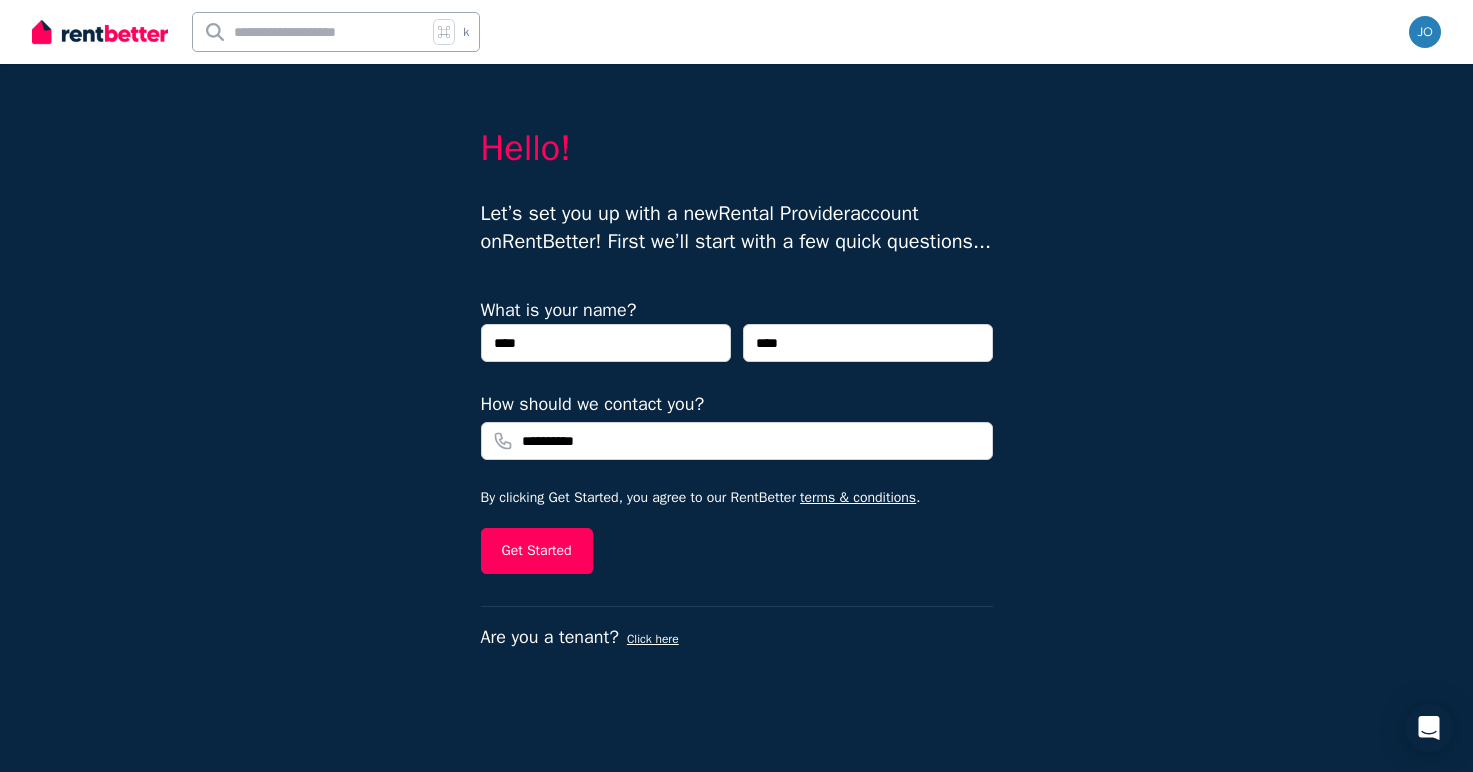 click on "**********" at bounding box center [737, 418] 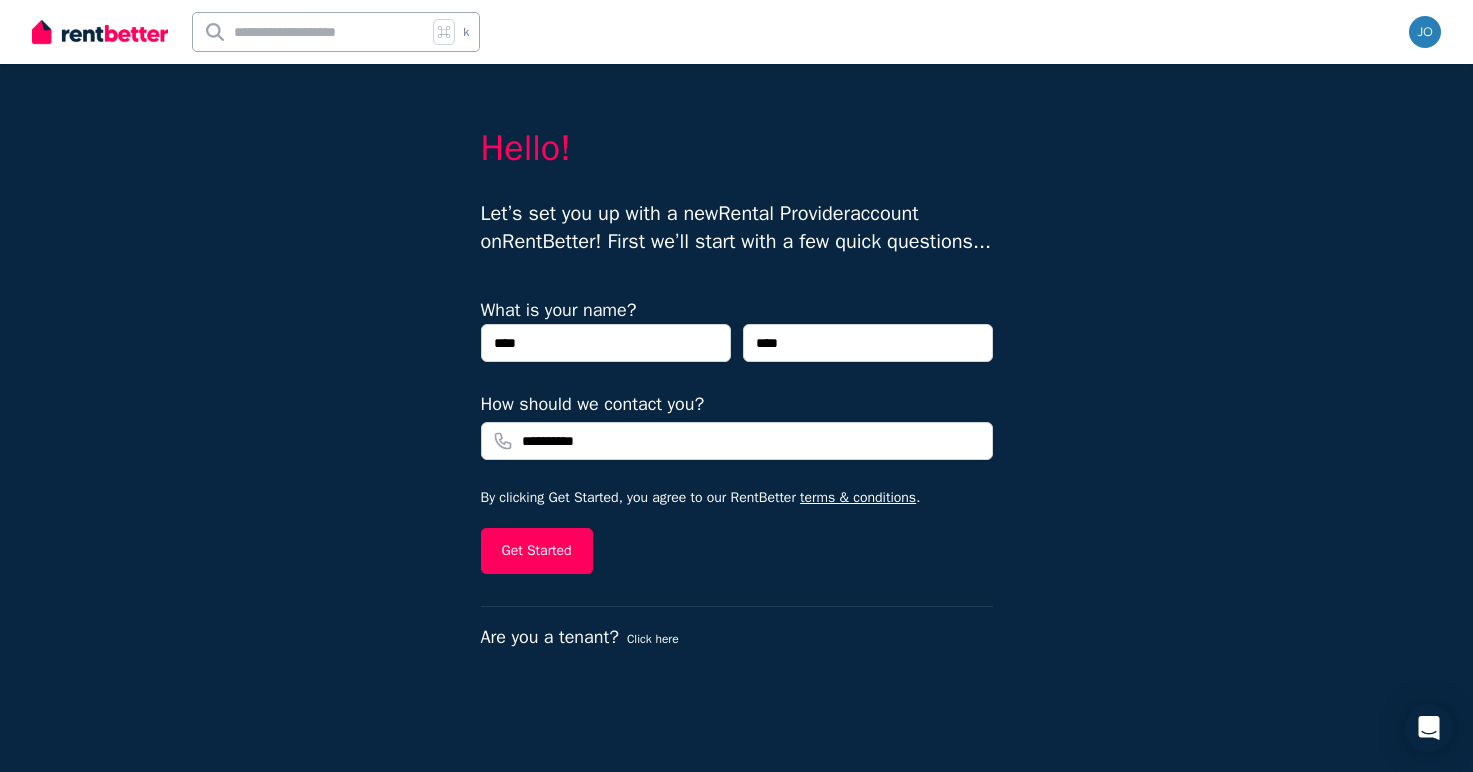 click on "Click here" at bounding box center (653, 639) 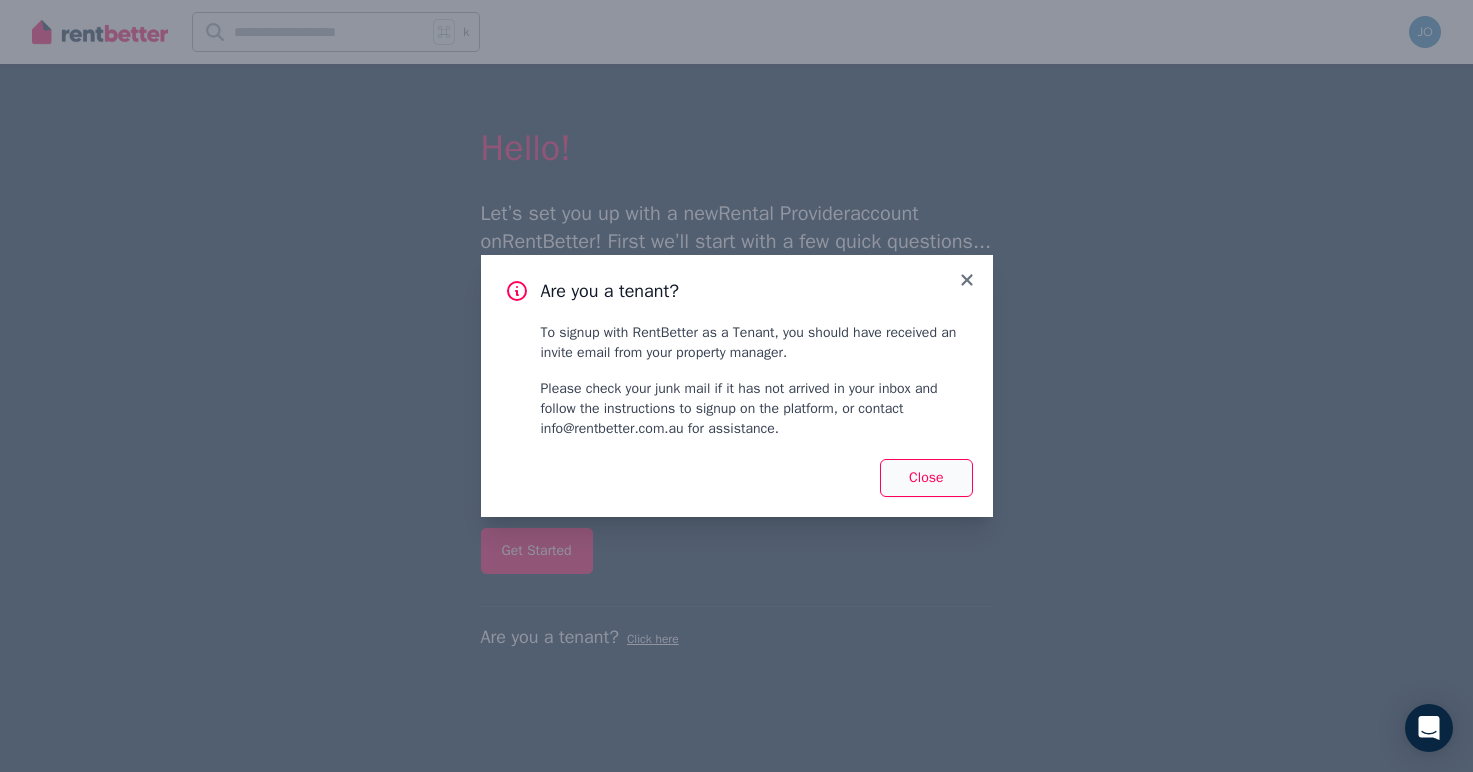click on "Close" at bounding box center [926, 478] 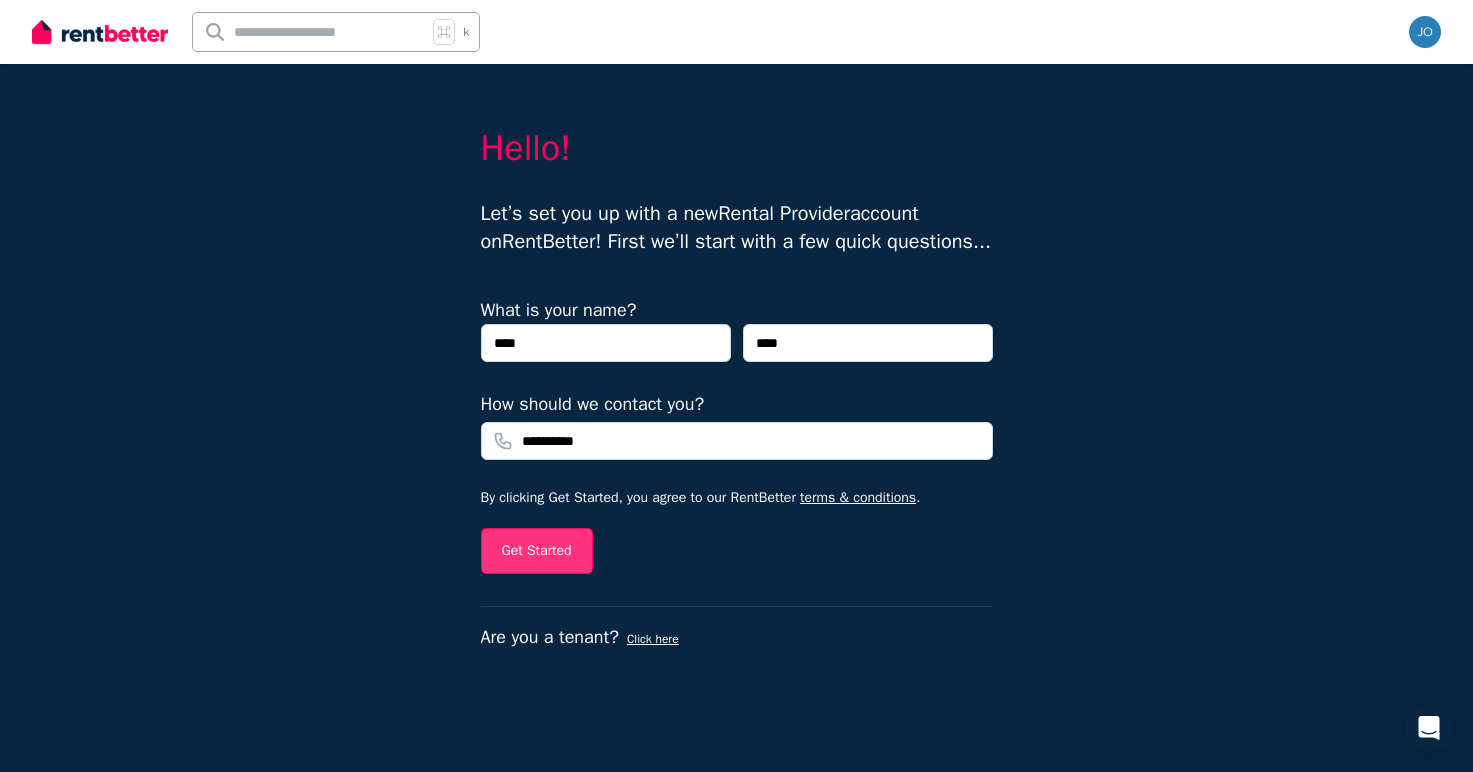 click on "Get Started" at bounding box center [537, 551] 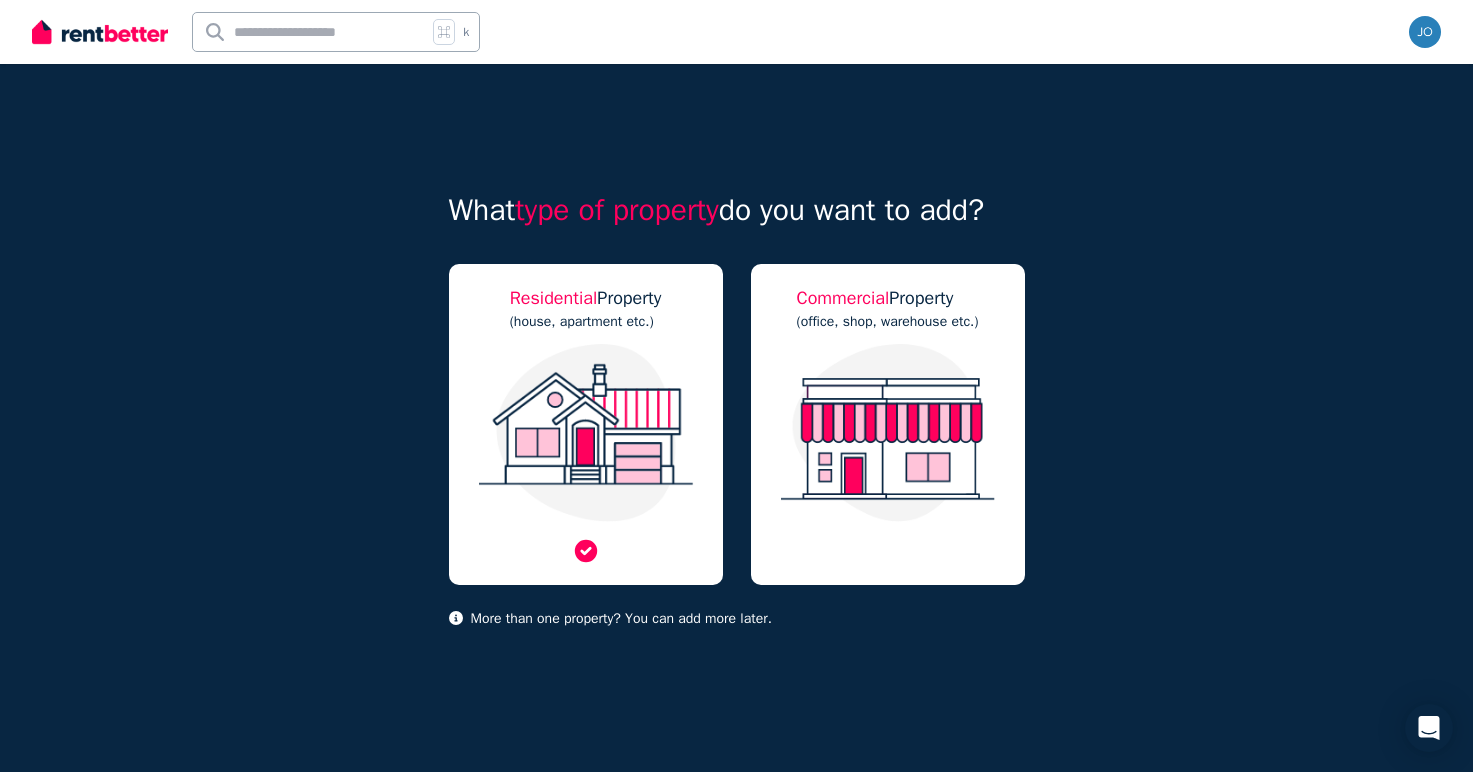 click at bounding box center [586, 433] 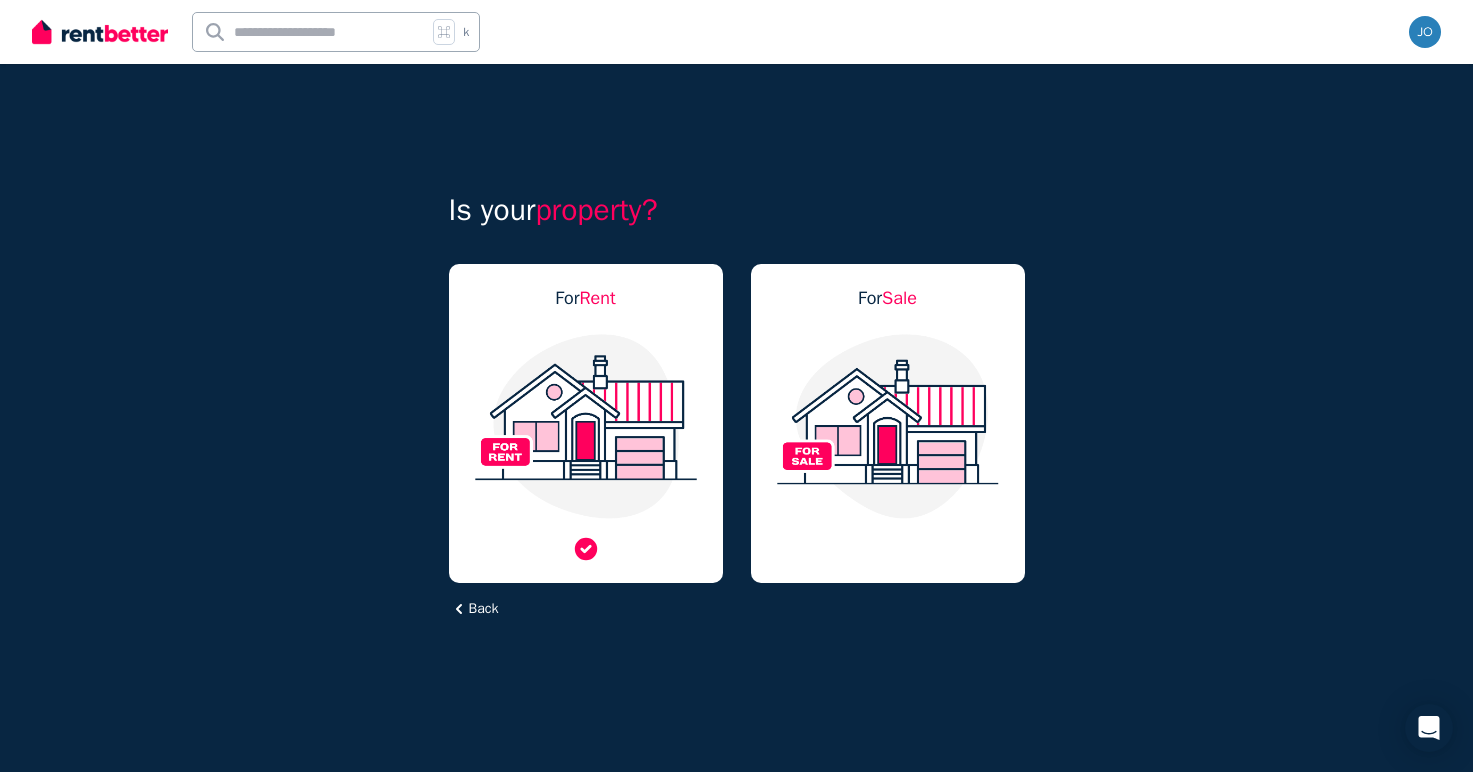 click at bounding box center [586, 426] 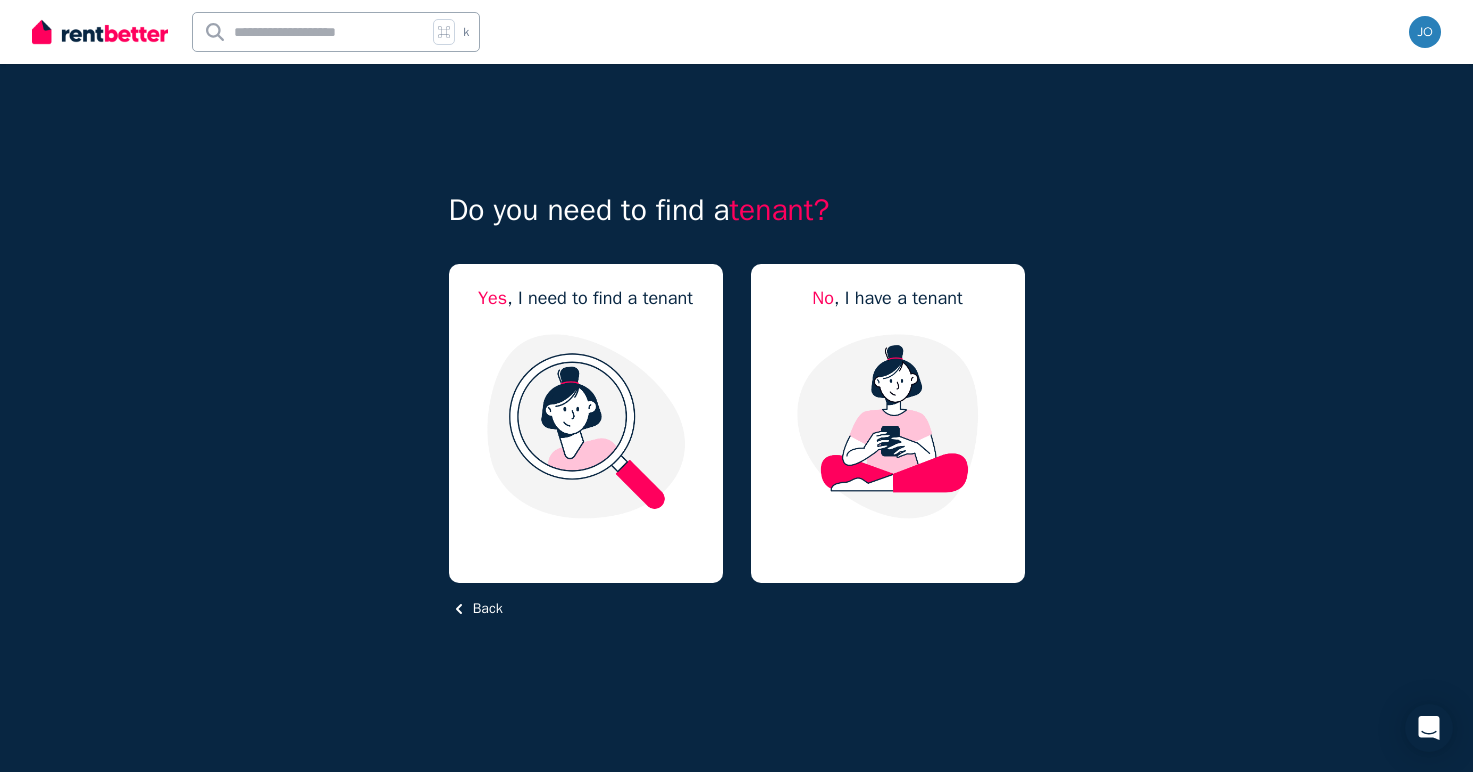 click at bounding box center (586, 426) 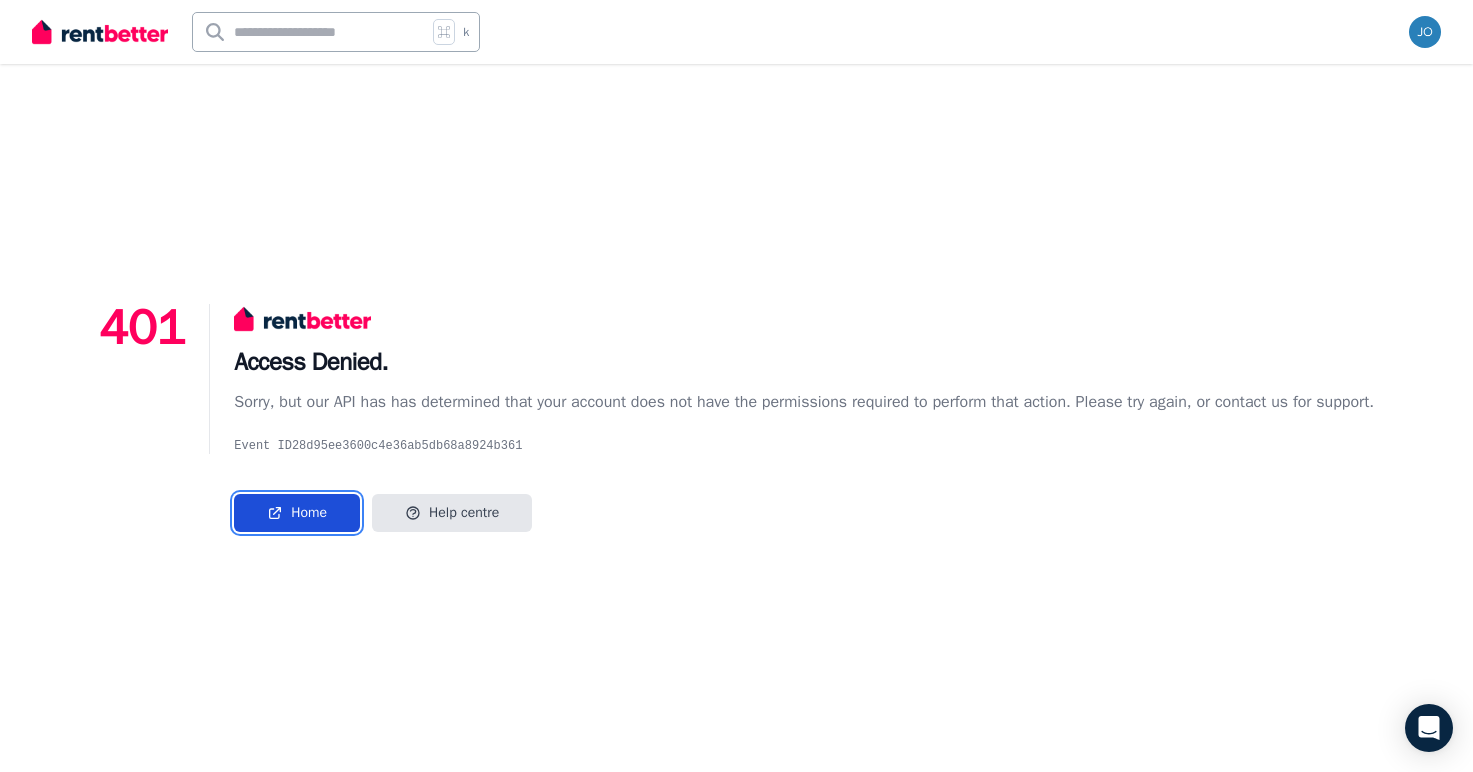 click on "Home" at bounding box center (297, 513) 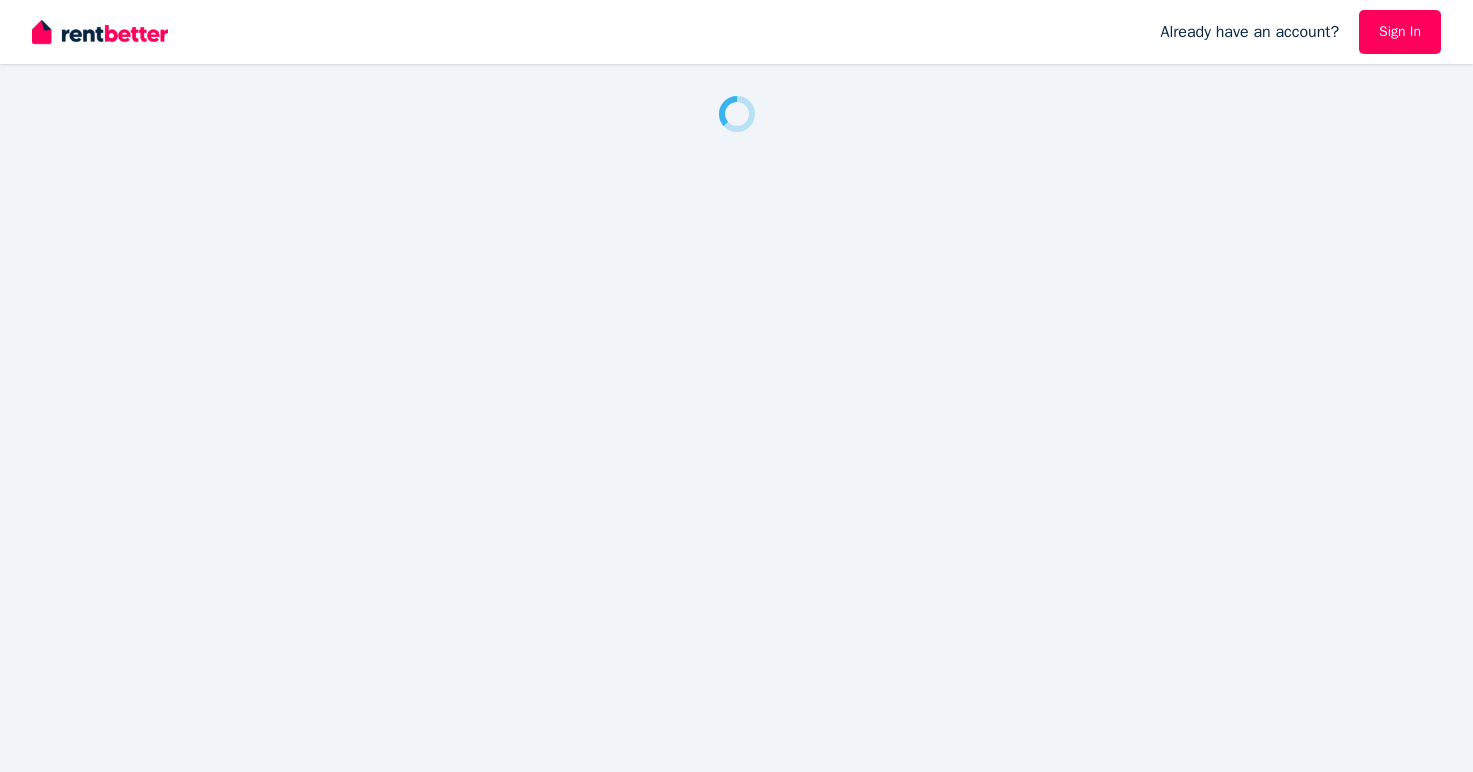 scroll, scrollTop: 0, scrollLeft: 0, axis: both 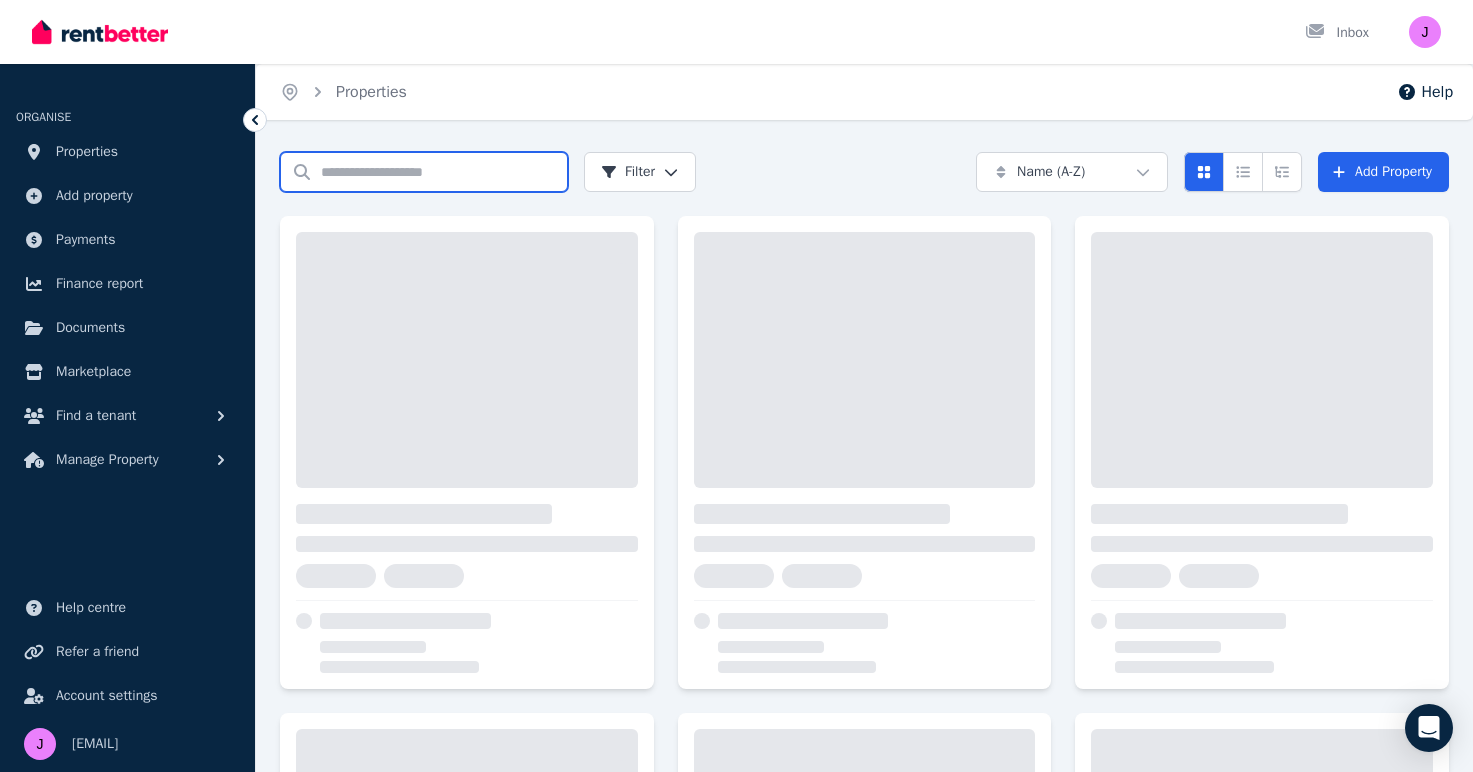 click on "Search properties" at bounding box center (424, 172) 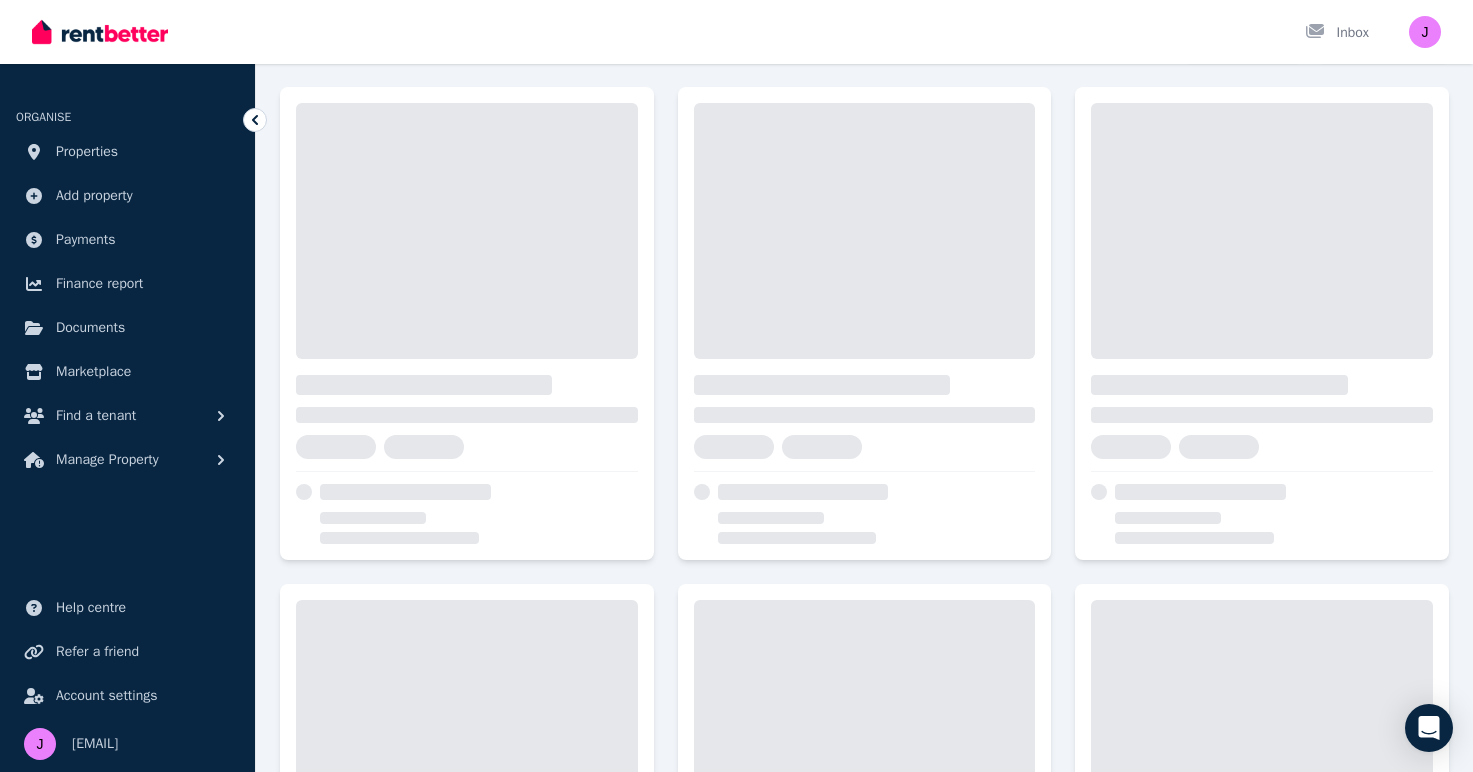 scroll, scrollTop: 0, scrollLeft: 0, axis: both 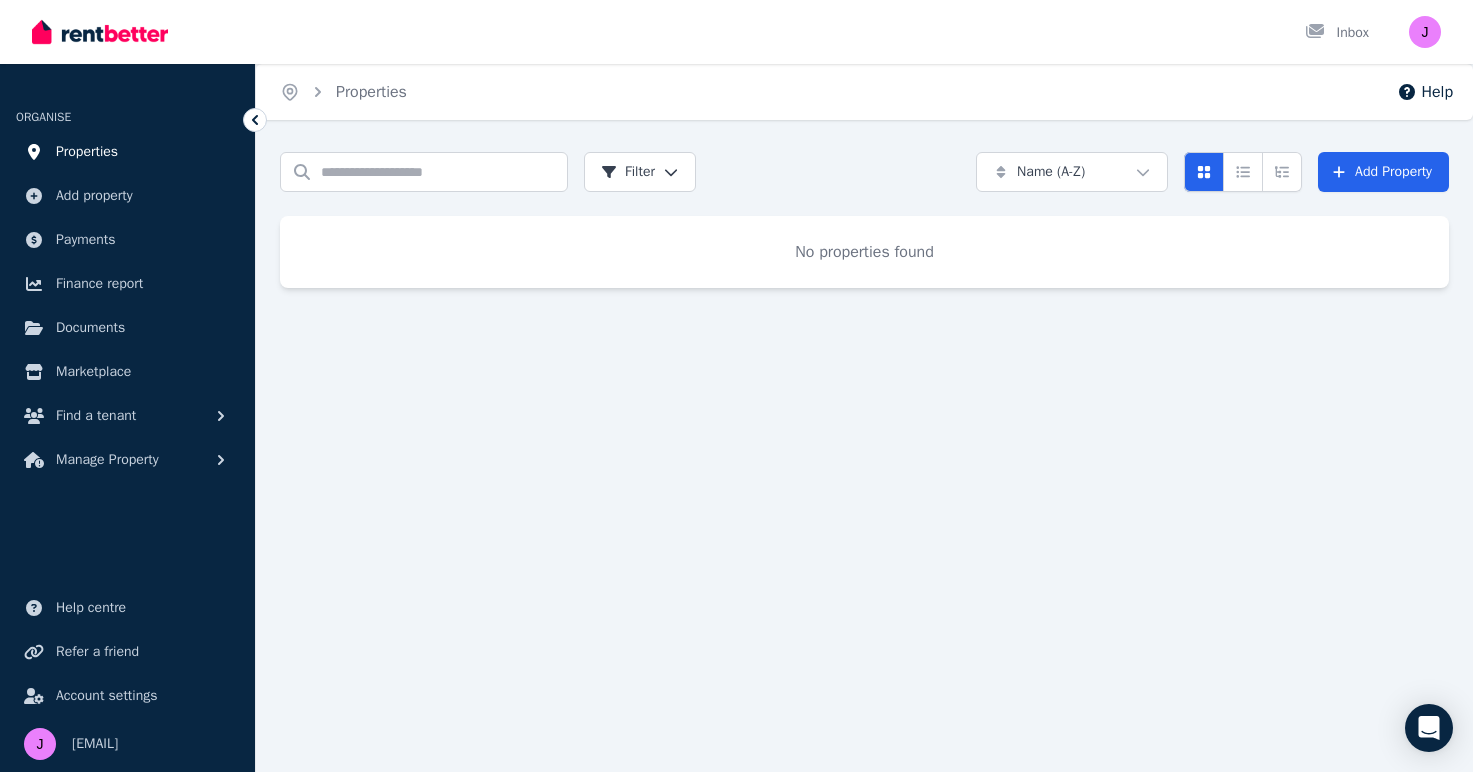 click on "Properties" at bounding box center (127, 152) 